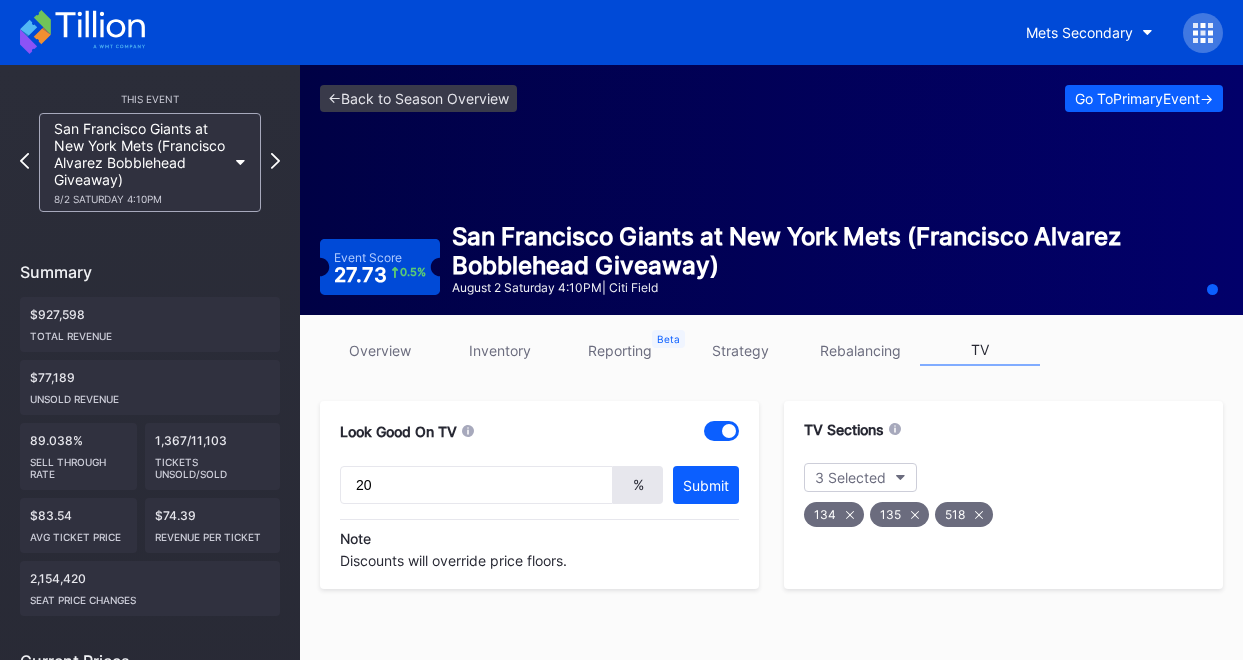 scroll, scrollTop: 66, scrollLeft: 0, axis: vertical 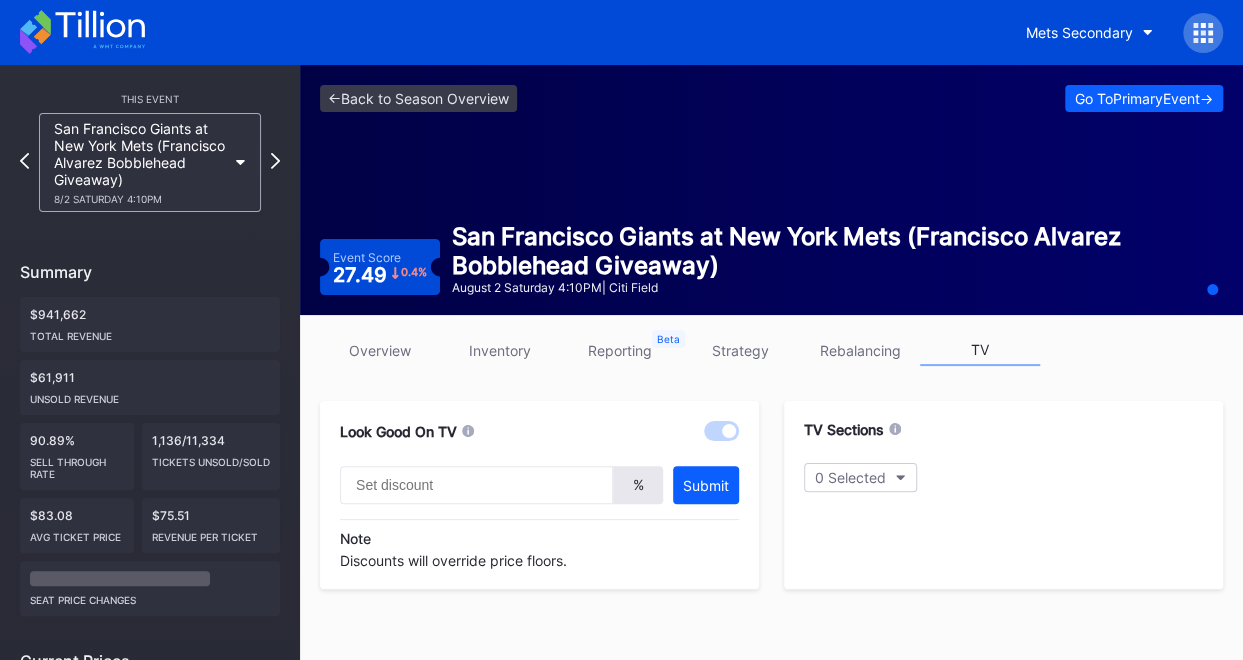 click on "overview" at bounding box center (380, 350) 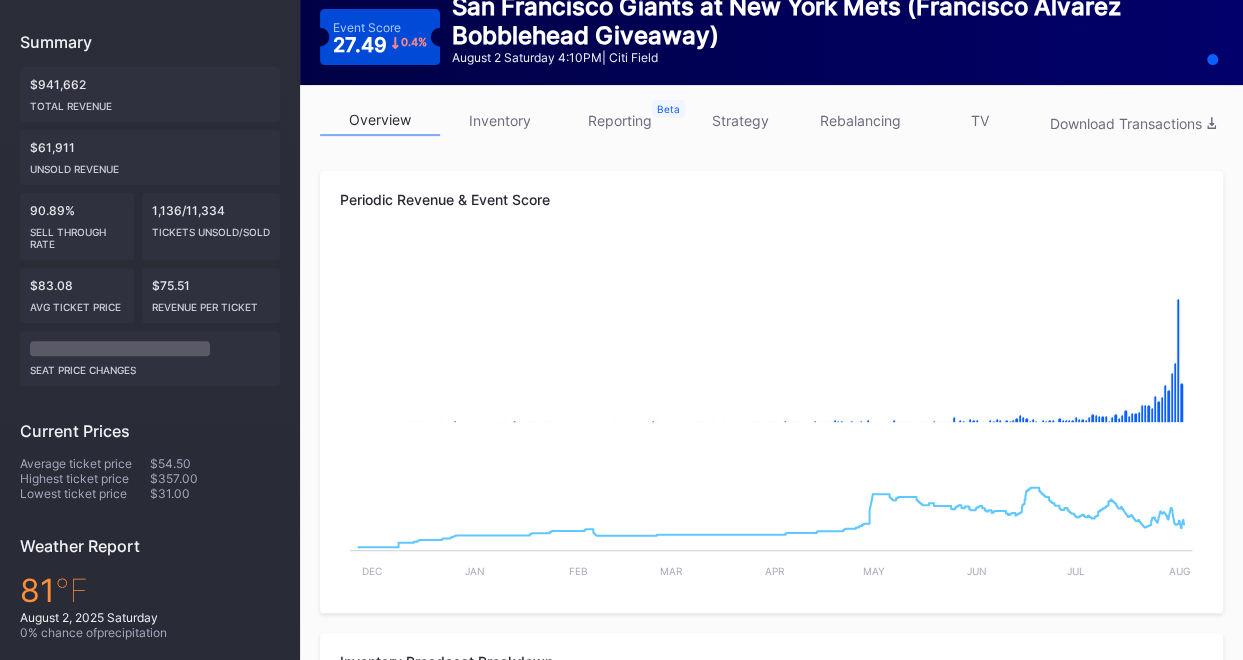 scroll, scrollTop: 200, scrollLeft: 0, axis: vertical 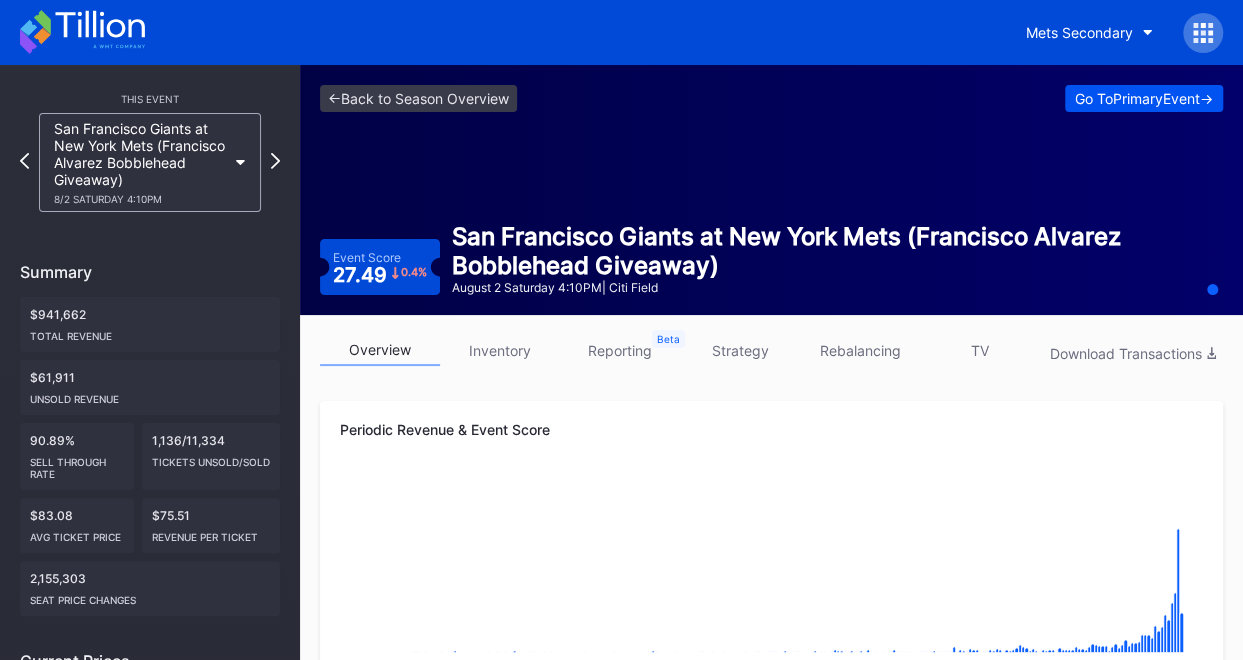 drag, startPoint x: 1104, startPoint y: 74, endPoint x: 1113, endPoint y: 89, distance: 17.492855 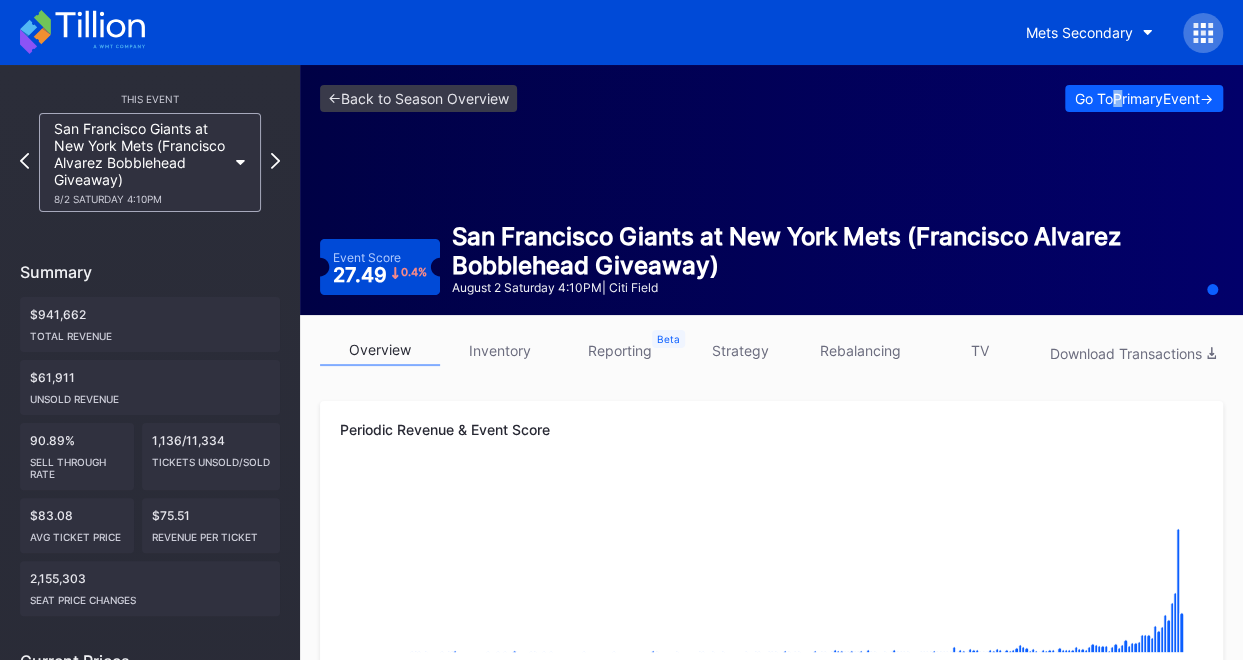 click on "Go To  Primary  Event  ->" at bounding box center [1144, 98] 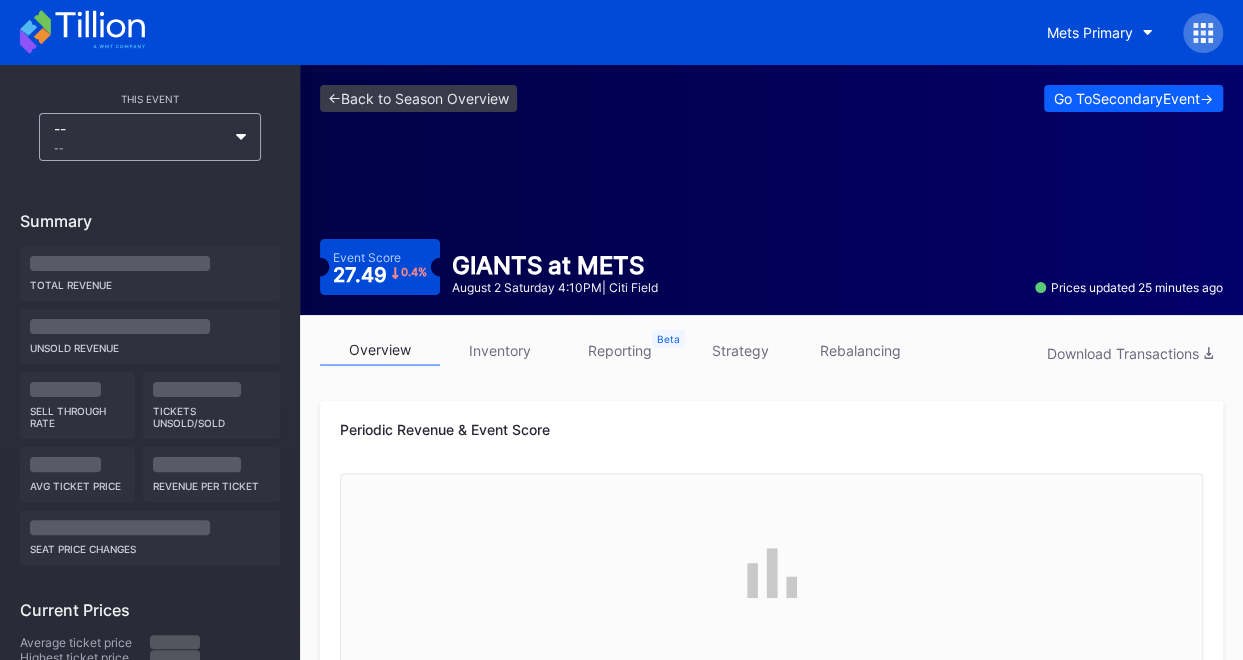 drag, startPoint x: 152, startPoint y: 39, endPoint x: 122, endPoint y: 27, distance: 32.31099 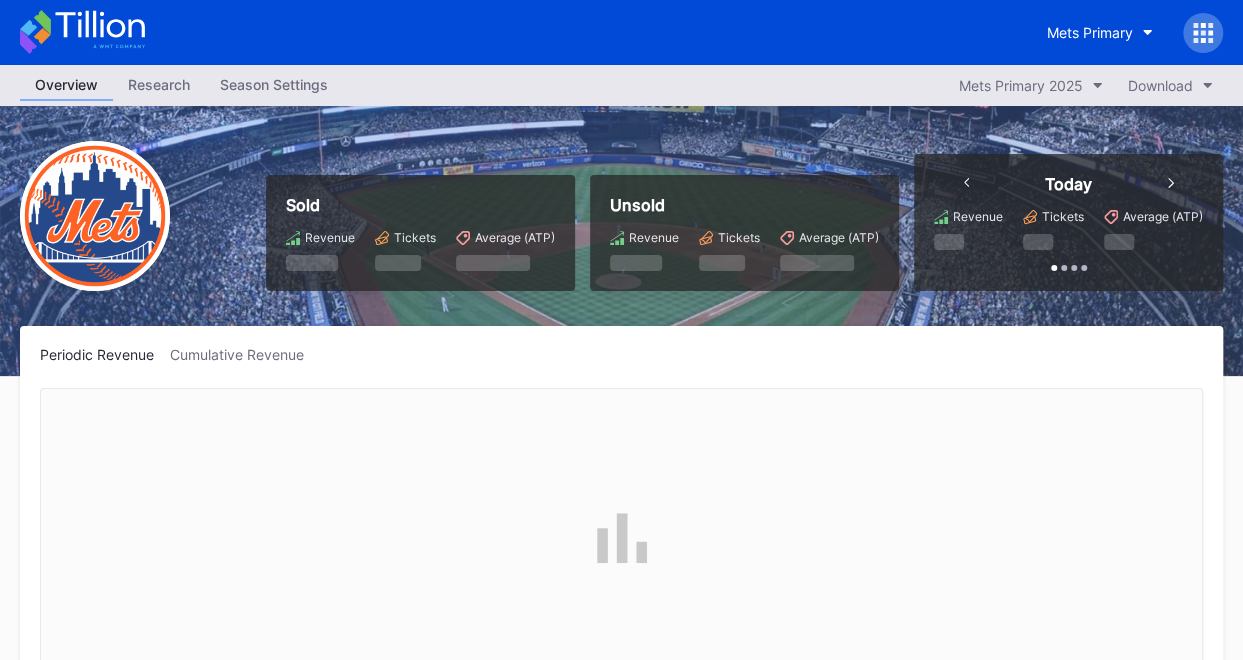 scroll, scrollTop: 3510, scrollLeft: 0, axis: vertical 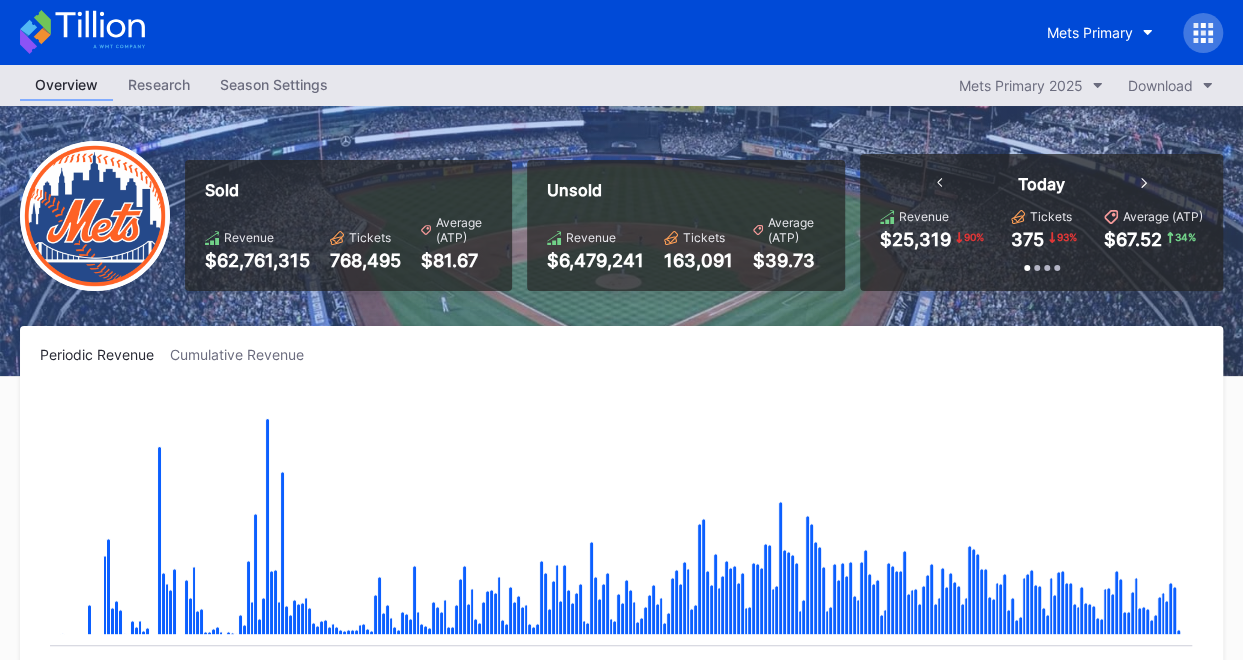 click on "Season Settings" at bounding box center (274, 84) 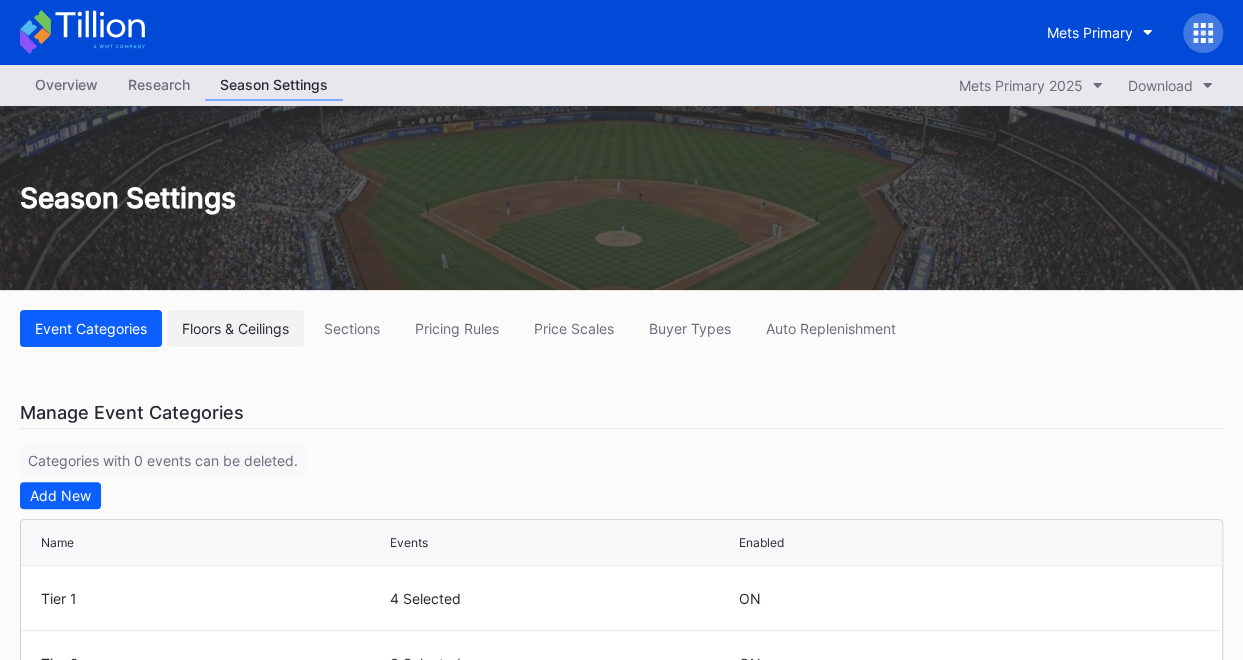 click on "Floors & Ceilings" at bounding box center [235, 328] 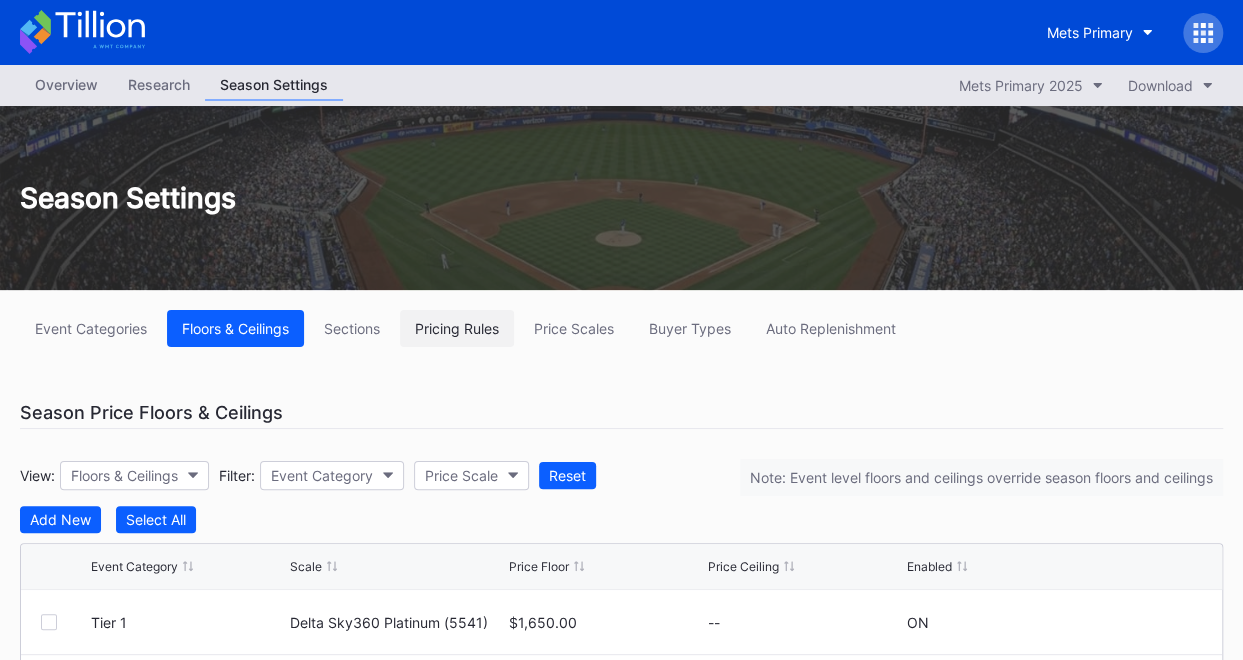 click on "Pricing Rules" at bounding box center [457, 328] 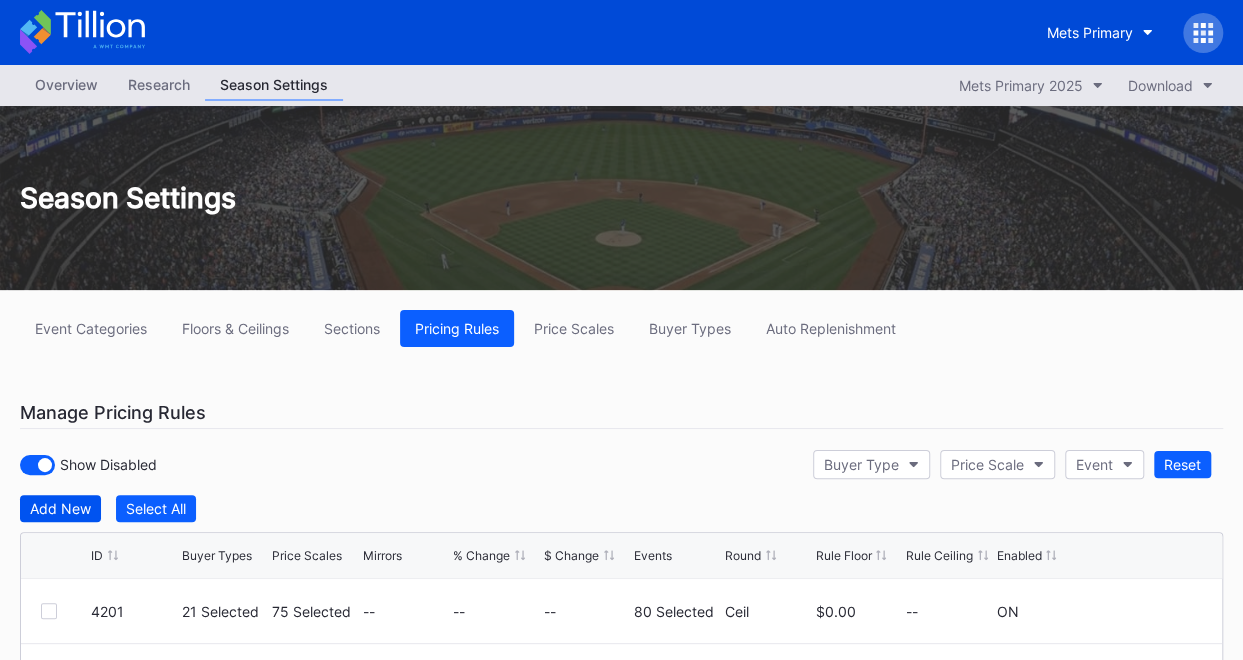 click on "Add New" at bounding box center (60, 508) 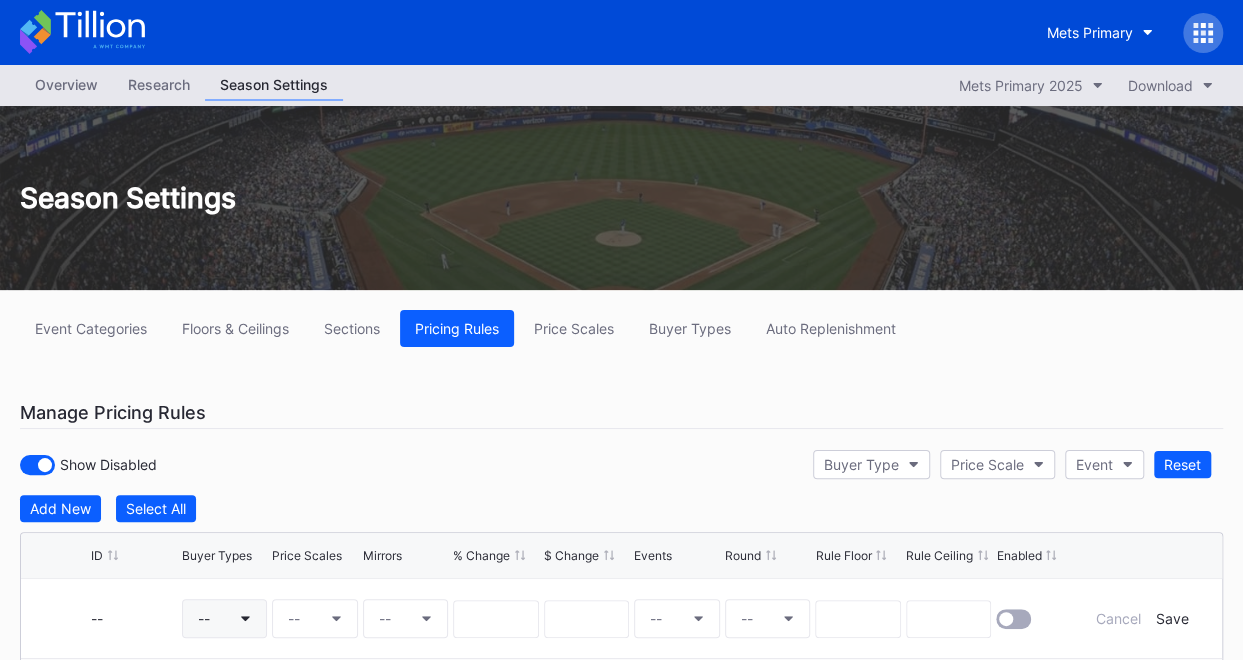 click on "--" at bounding box center (225, 618) 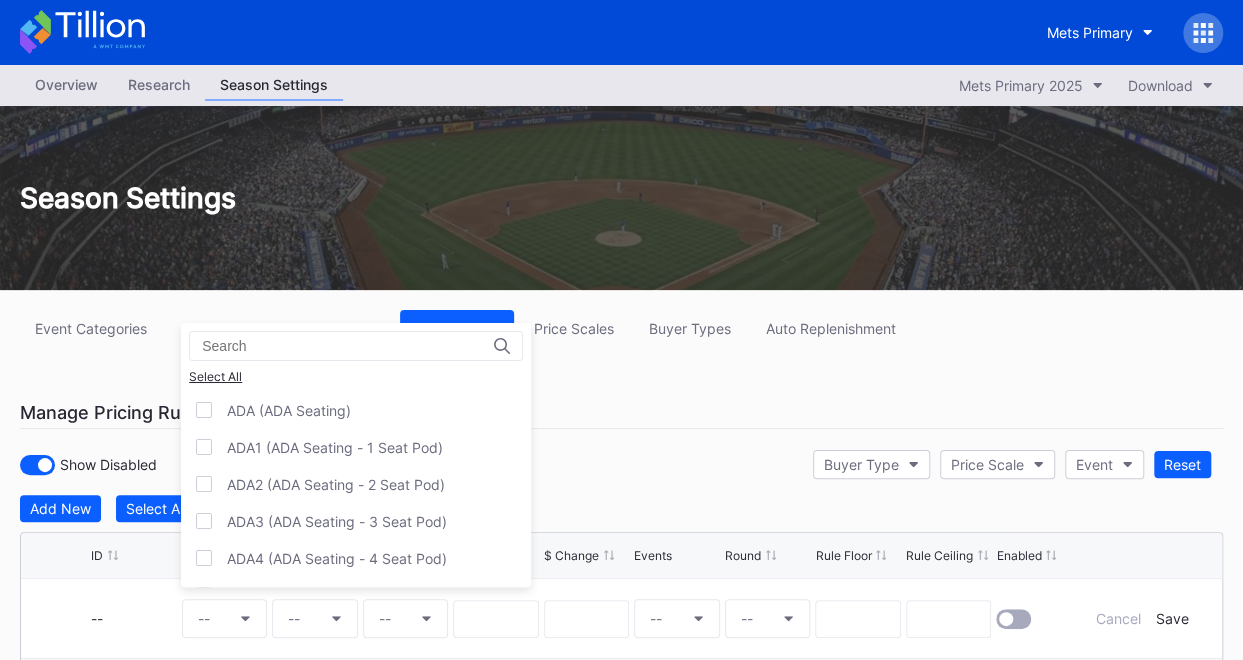 scroll, scrollTop: 15, scrollLeft: 0, axis: vertical 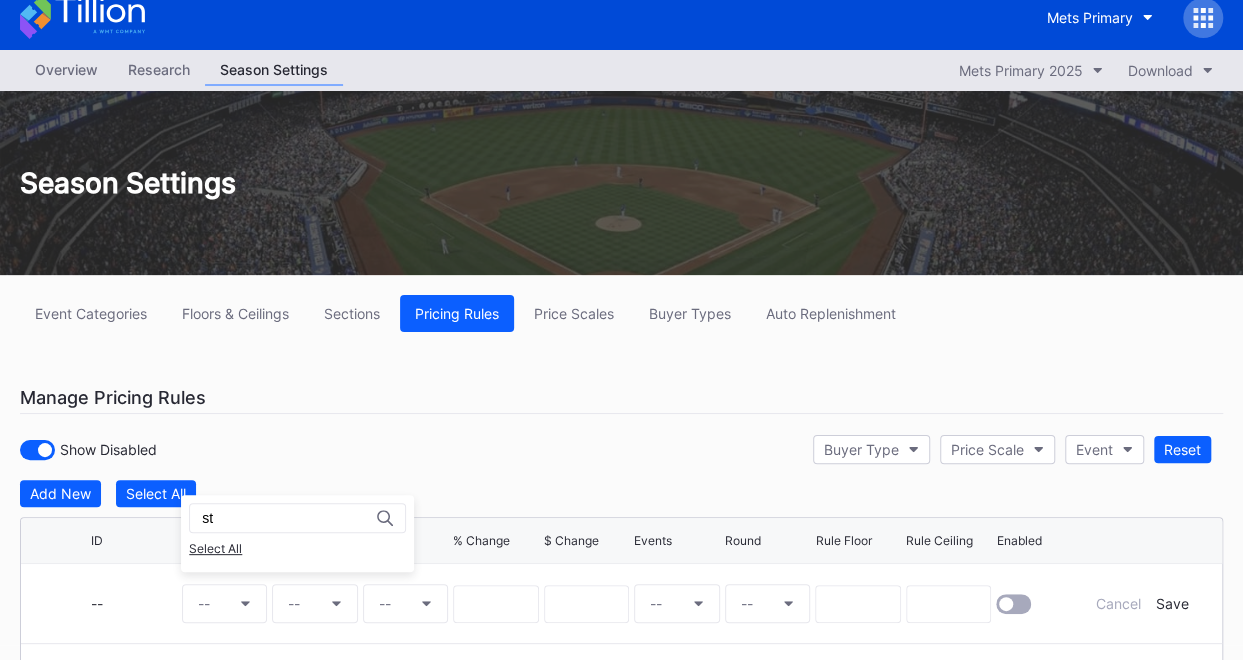 type on "s" 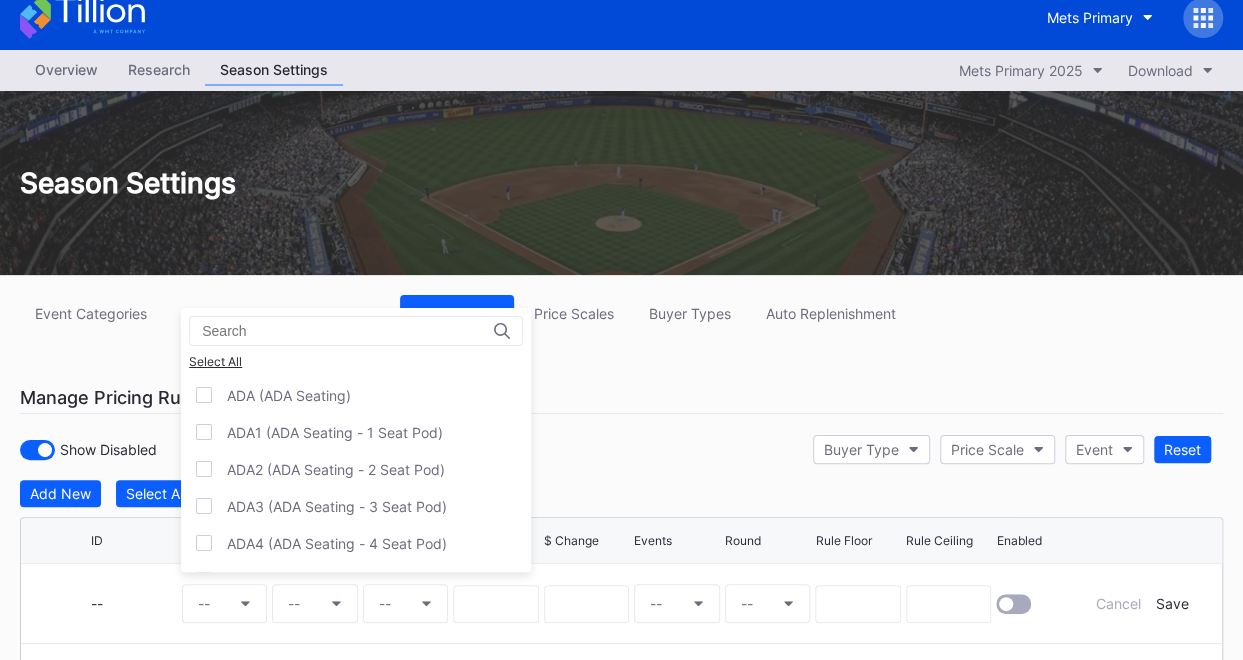 type on "s" 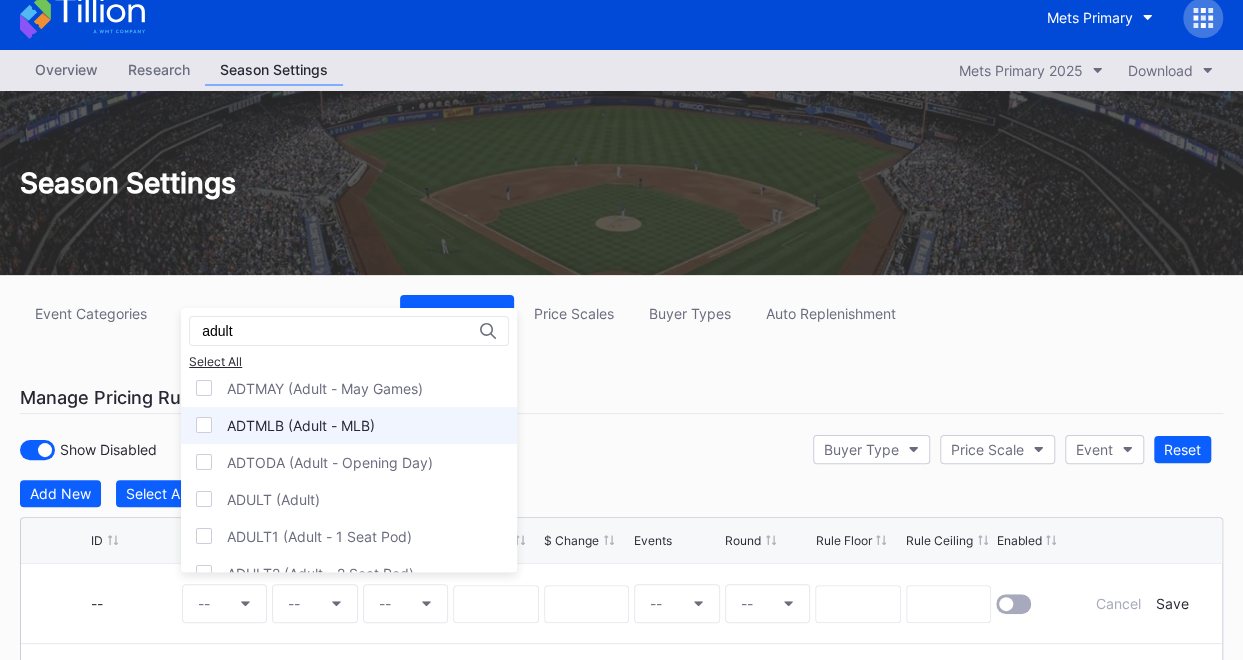 scroll, scrollTop: 200, scrollLeft: 0, axis: vertical 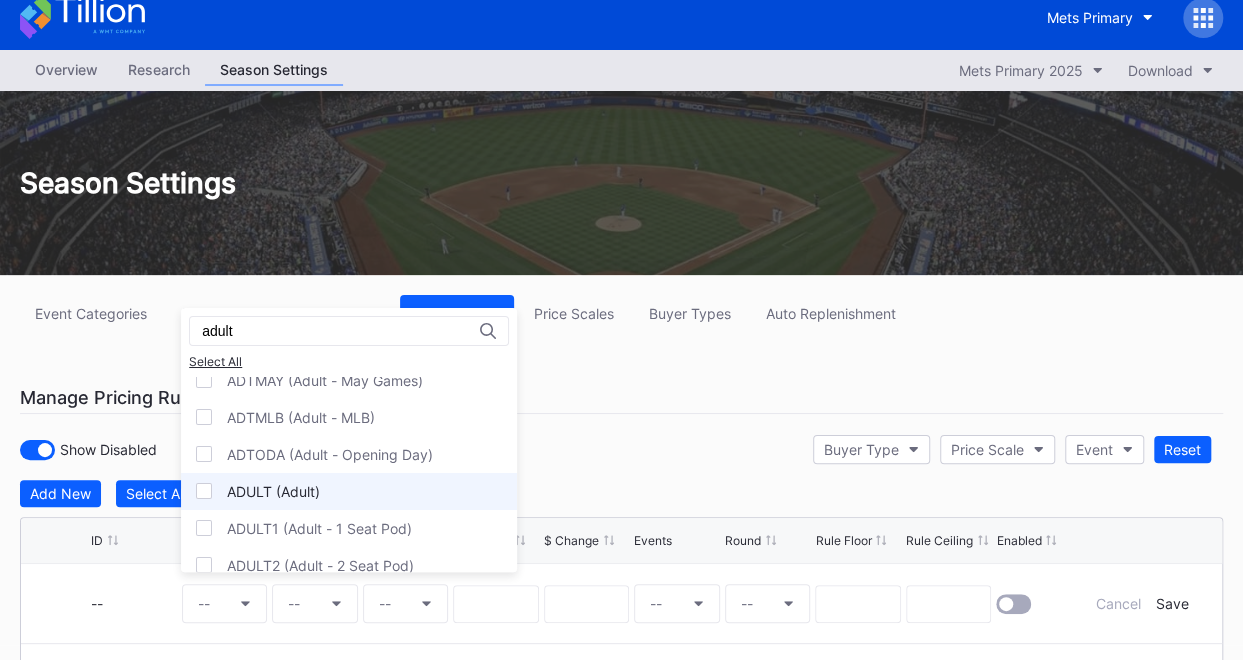 type on "adult" 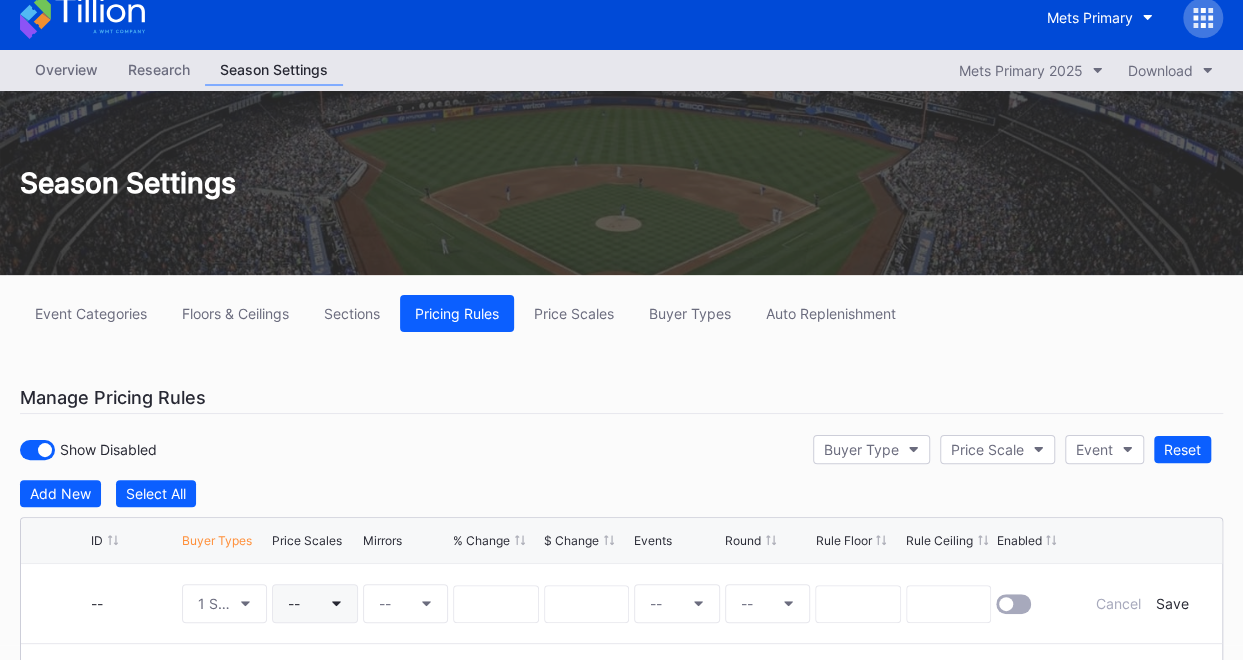 click on "--" at bounding box center (315, 603) 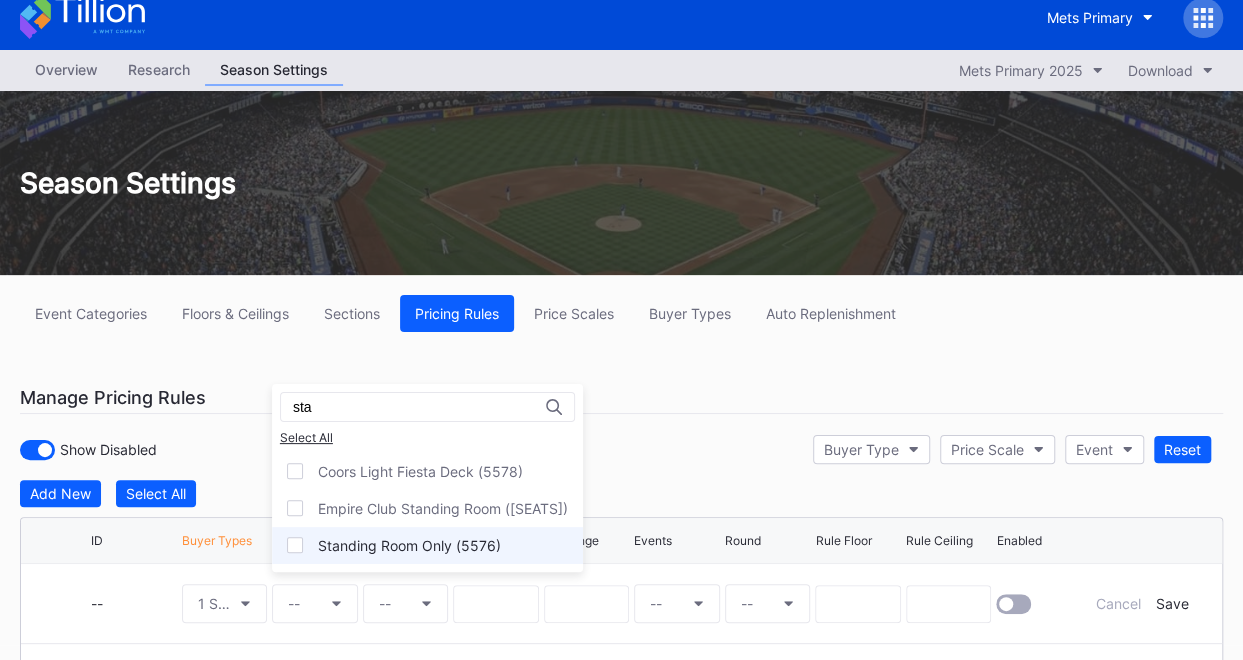 type on "sta" 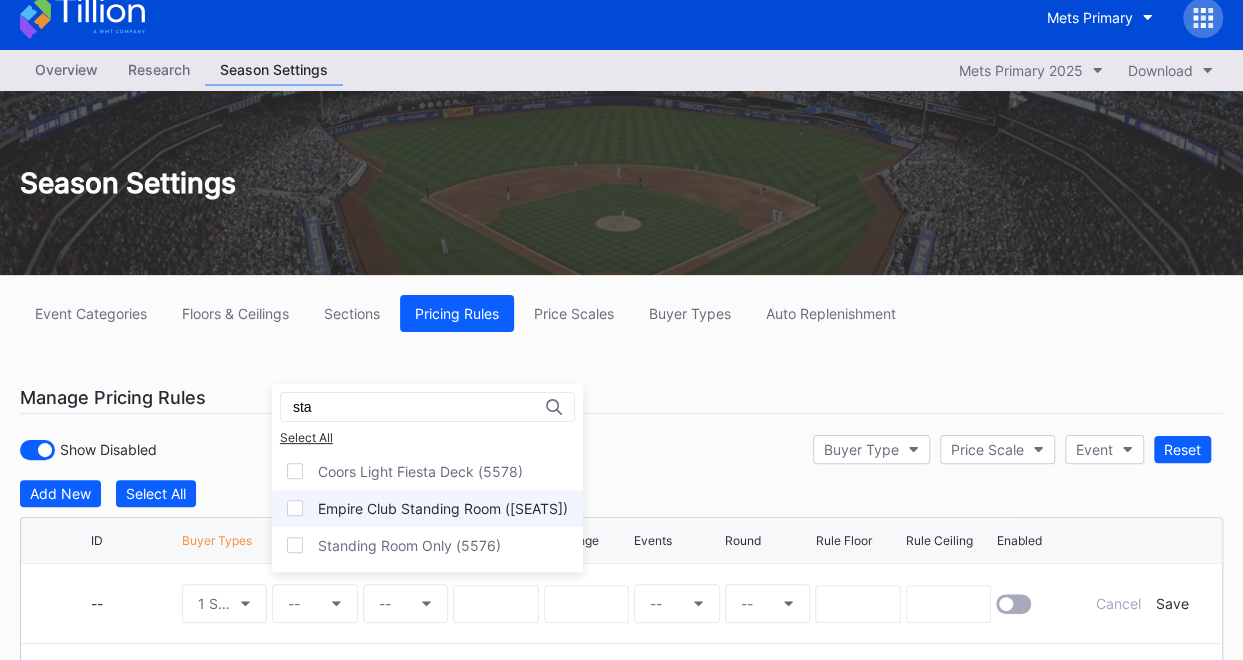 drag, startPoint x: 360, startPoint y: 539, endPoint x: 420, endPoint y: 491, distance: 76.837494 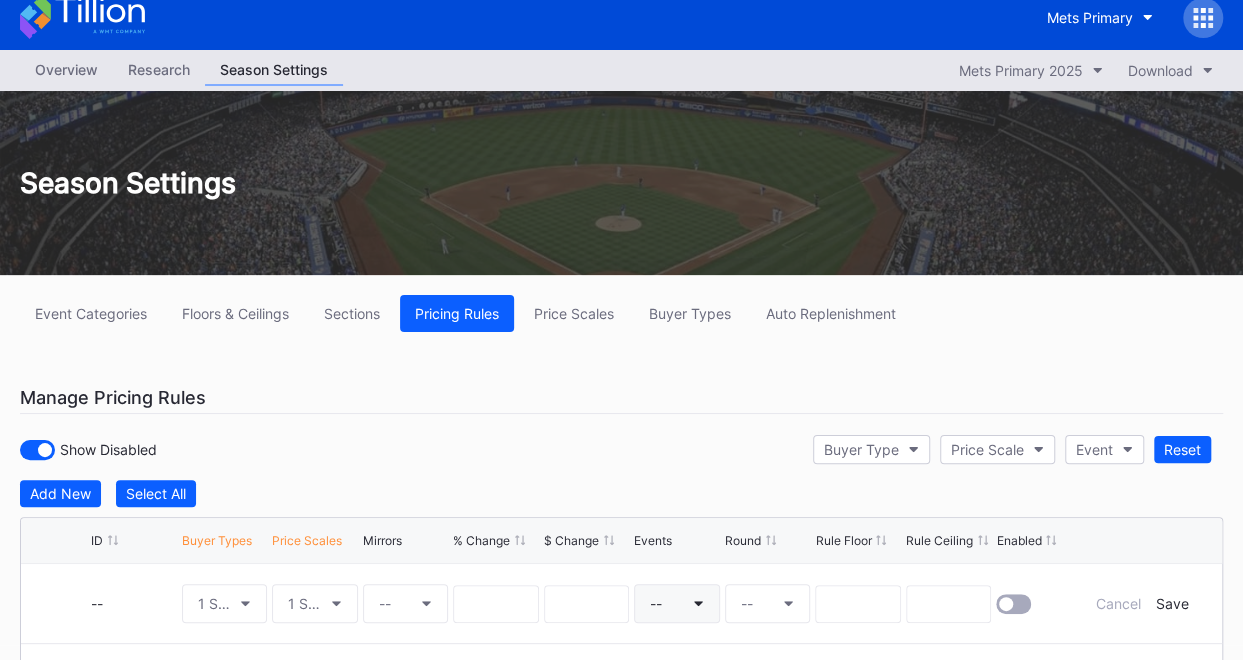 click on "--" at bounding box center [677, 603] 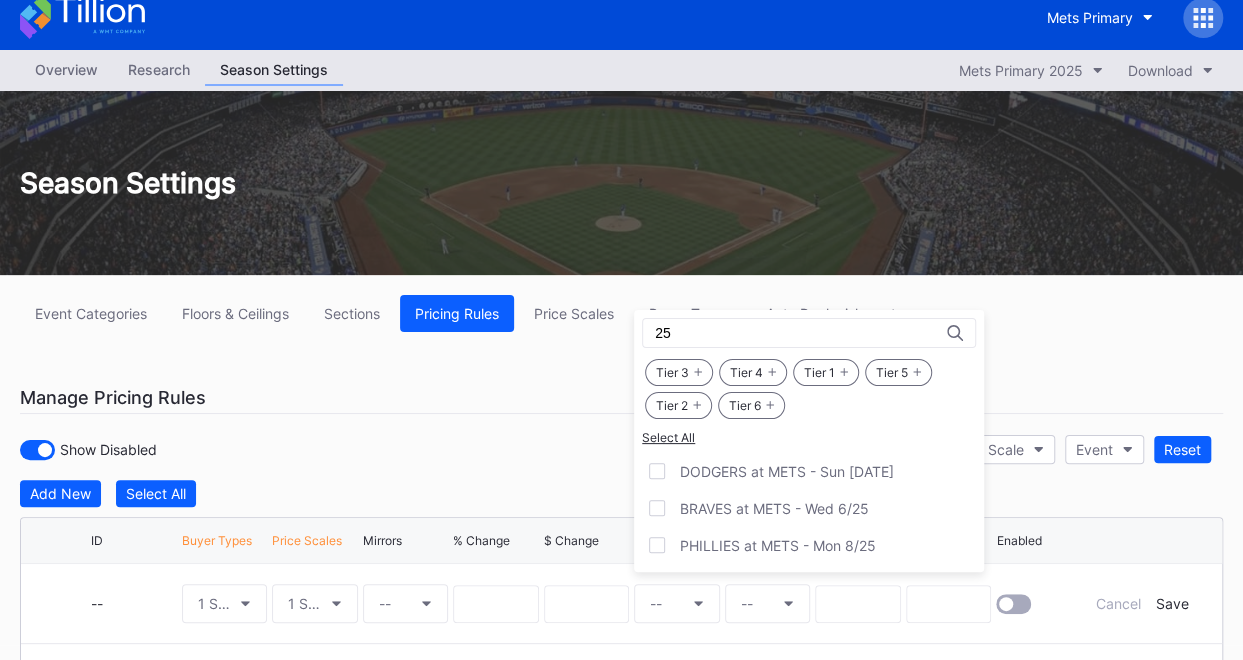 type on "2" 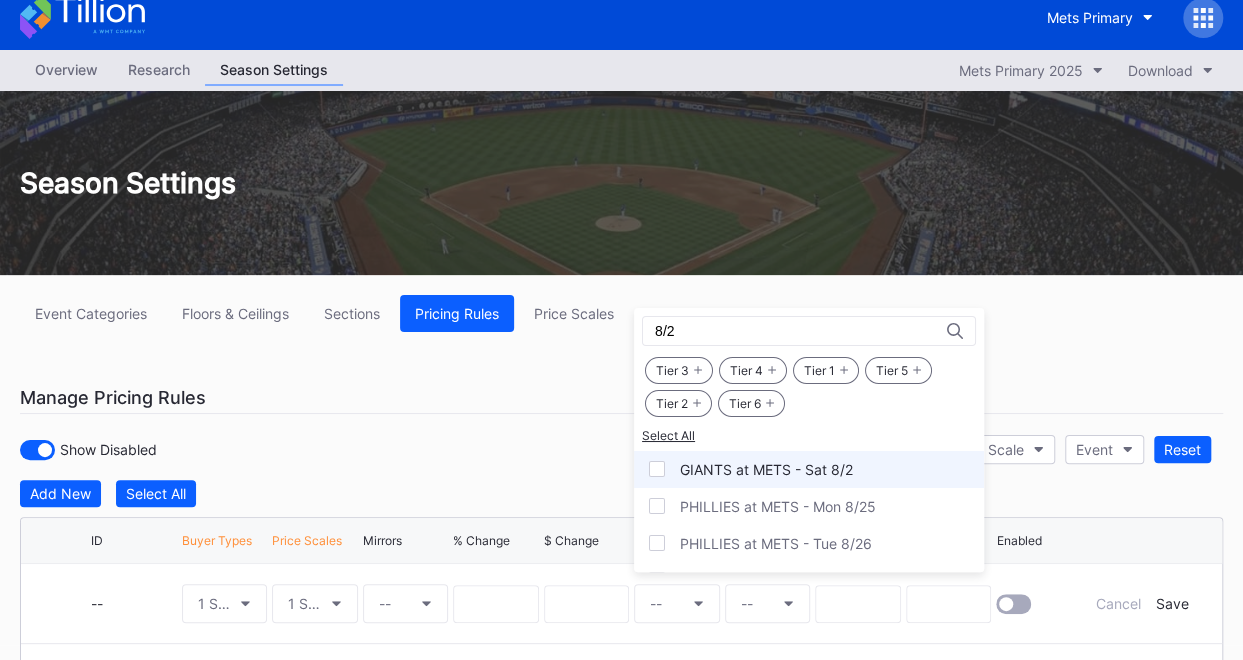 type on "8/2" 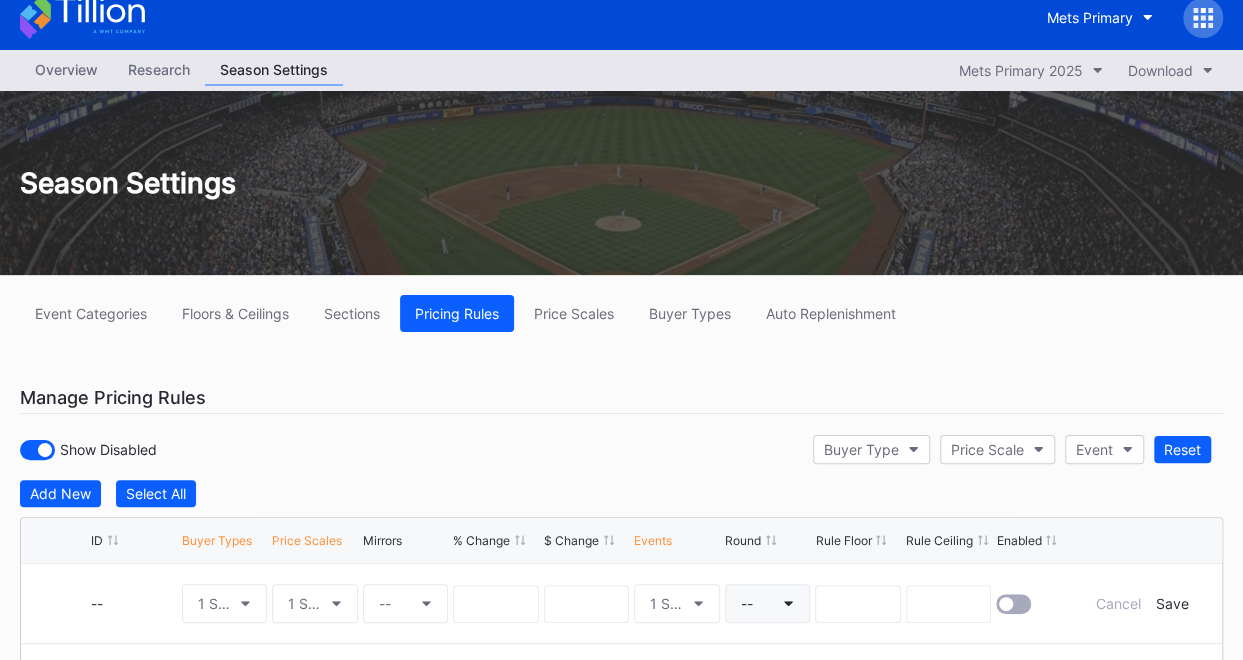 click on "--" at bounding box center (768, 603) 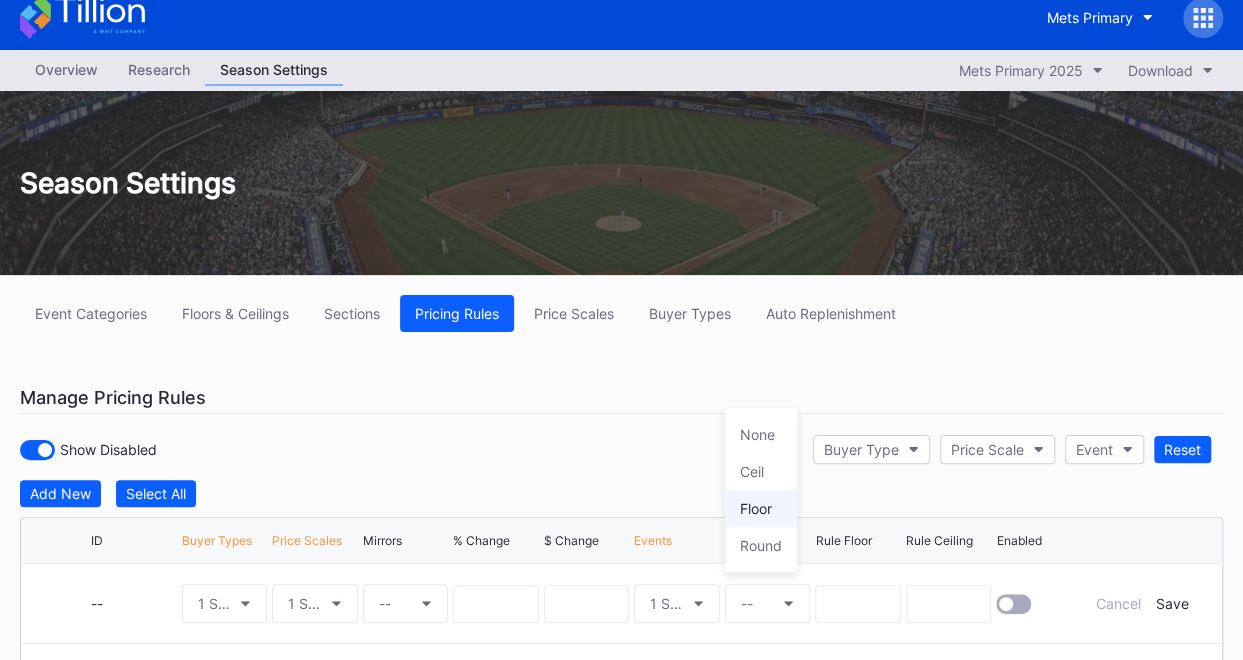 click on "Floor" at bounding box center (761, 508) 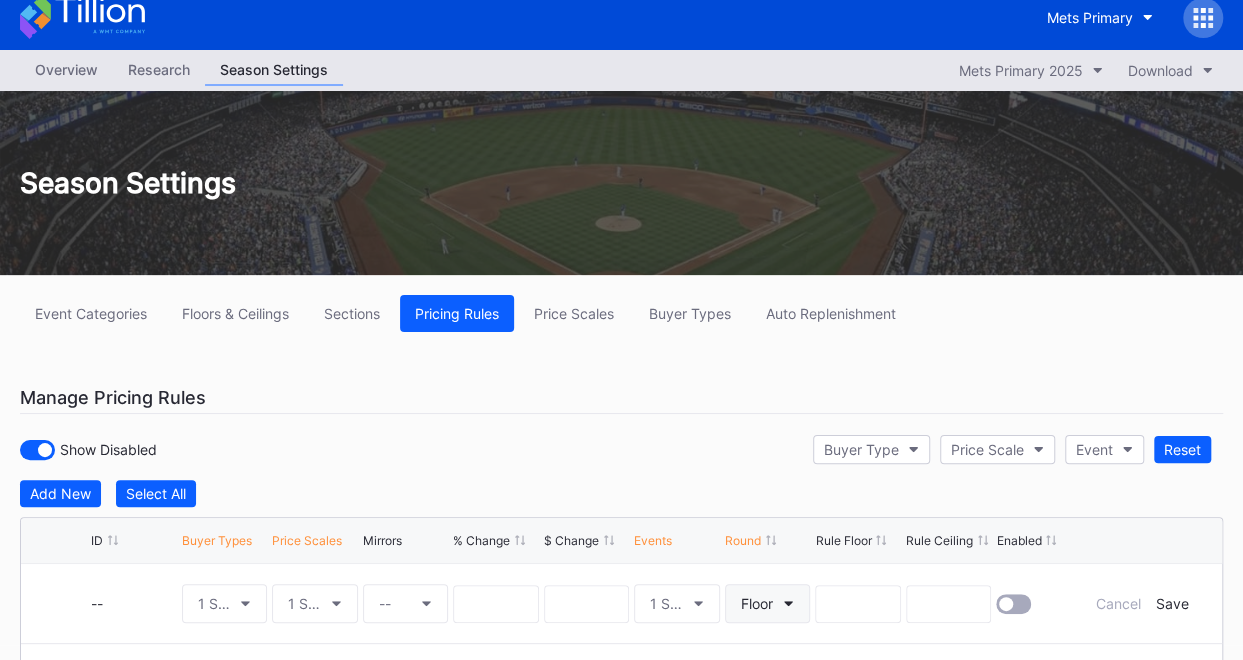 click on "Floor" at bounding box center (768, 603) 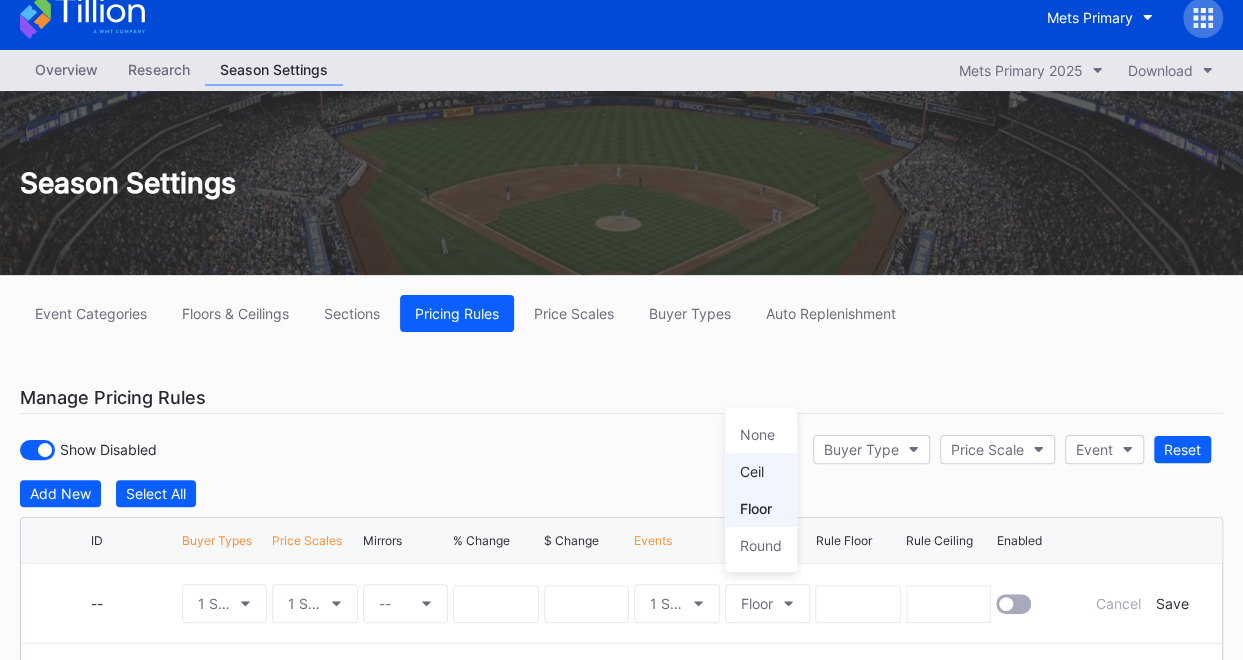 click on "Ceil" at bounding box center [761, 471] 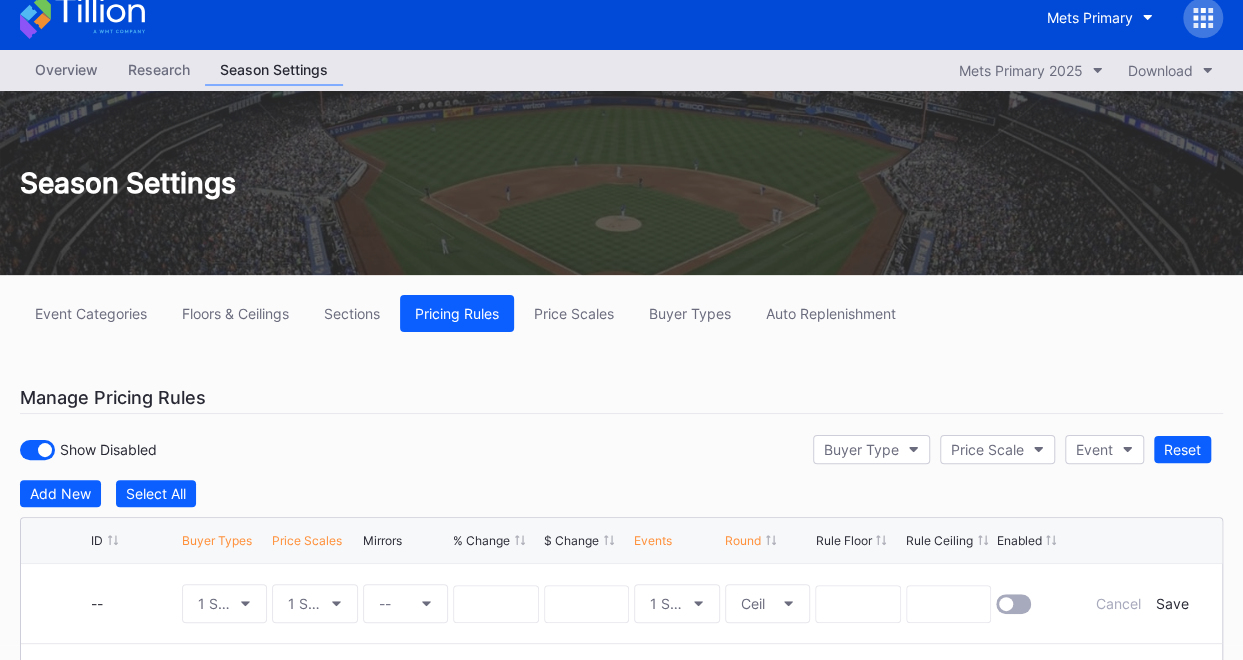 click at bounding box center [1006, 604] 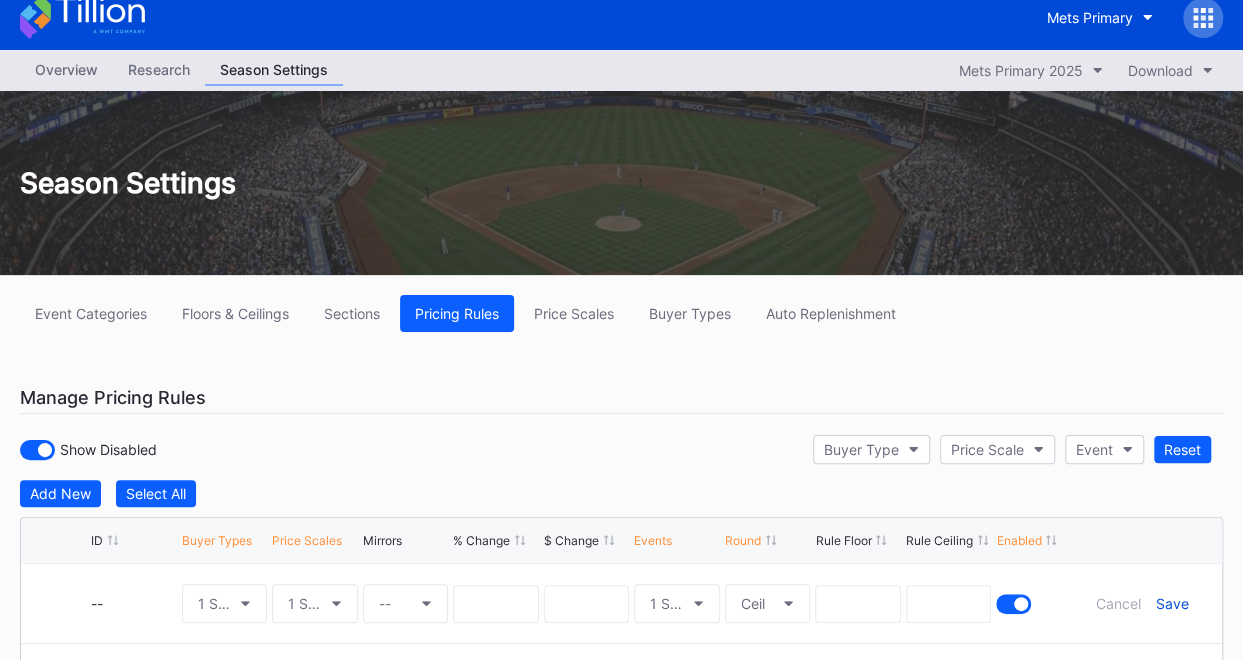 click on "Save" at bounding box center [1172, 603] 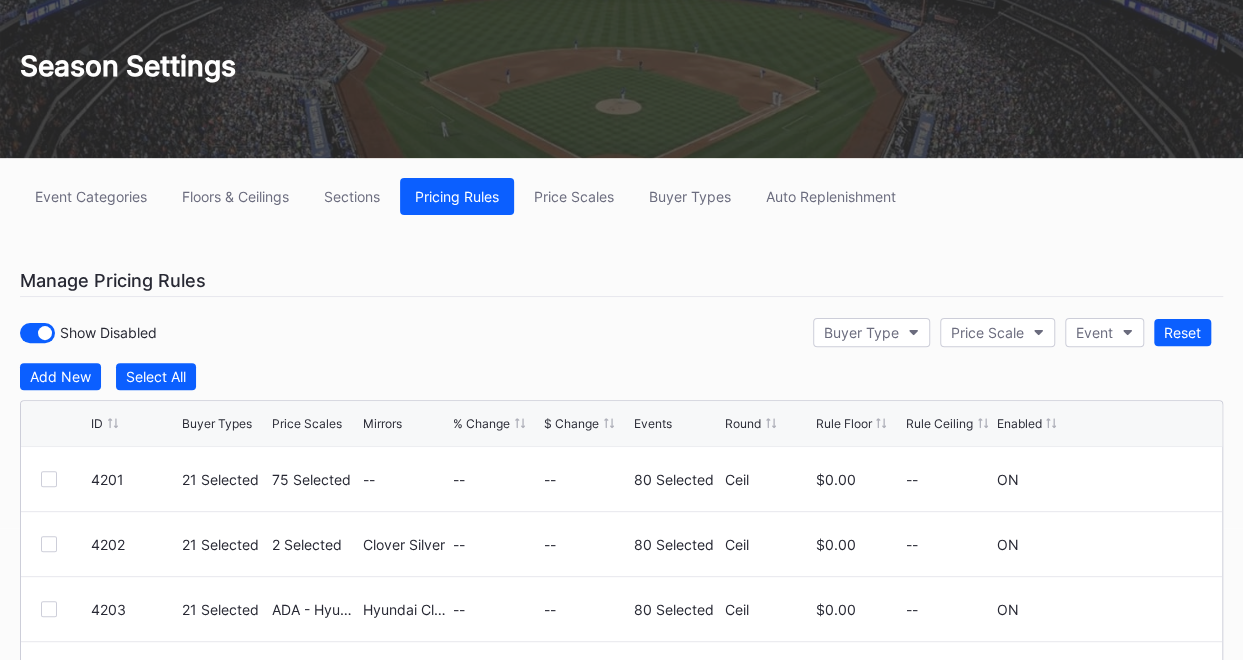 scroll, scrollTop: 491, scrollLeft: 0, axis: vertical 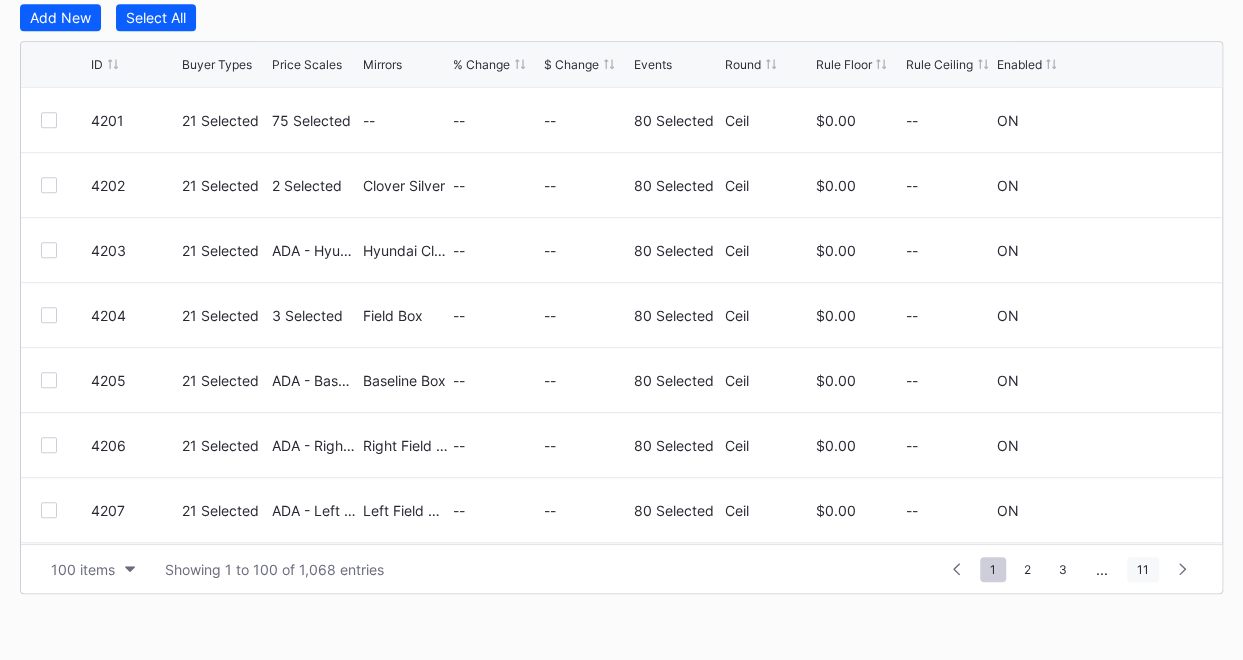 click on "11" at bounding box center [1143, 569] 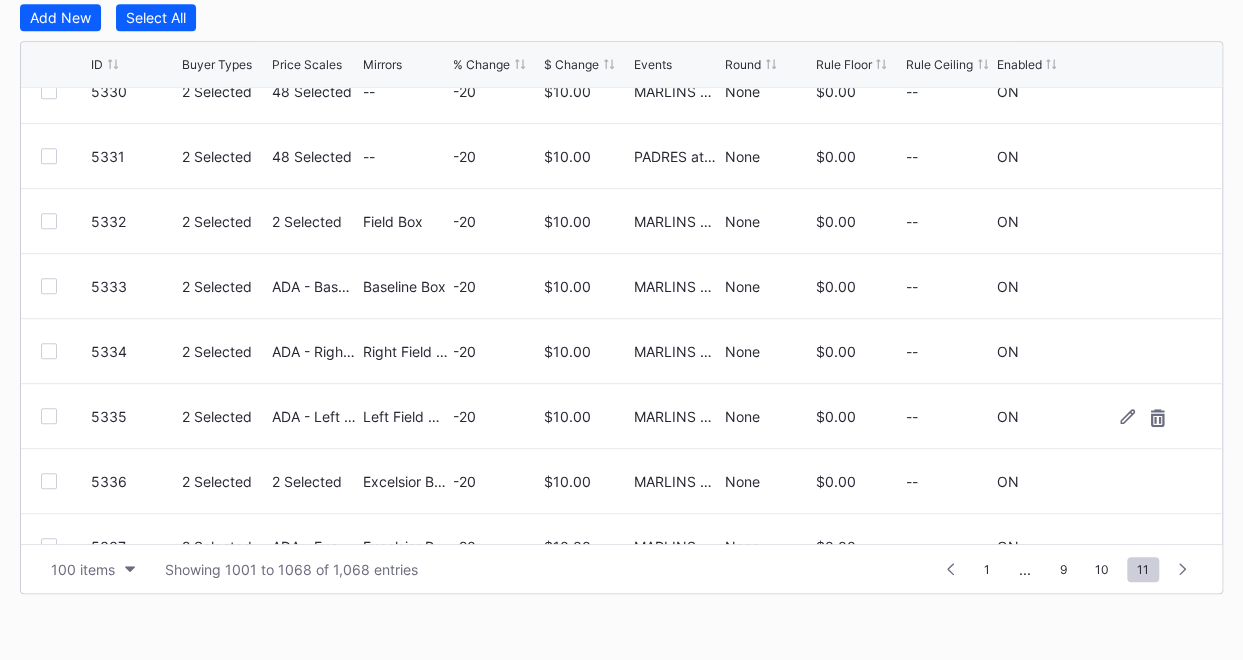 scroll, scrollTop: 2100, scrollLeft: 0, axis: vertical 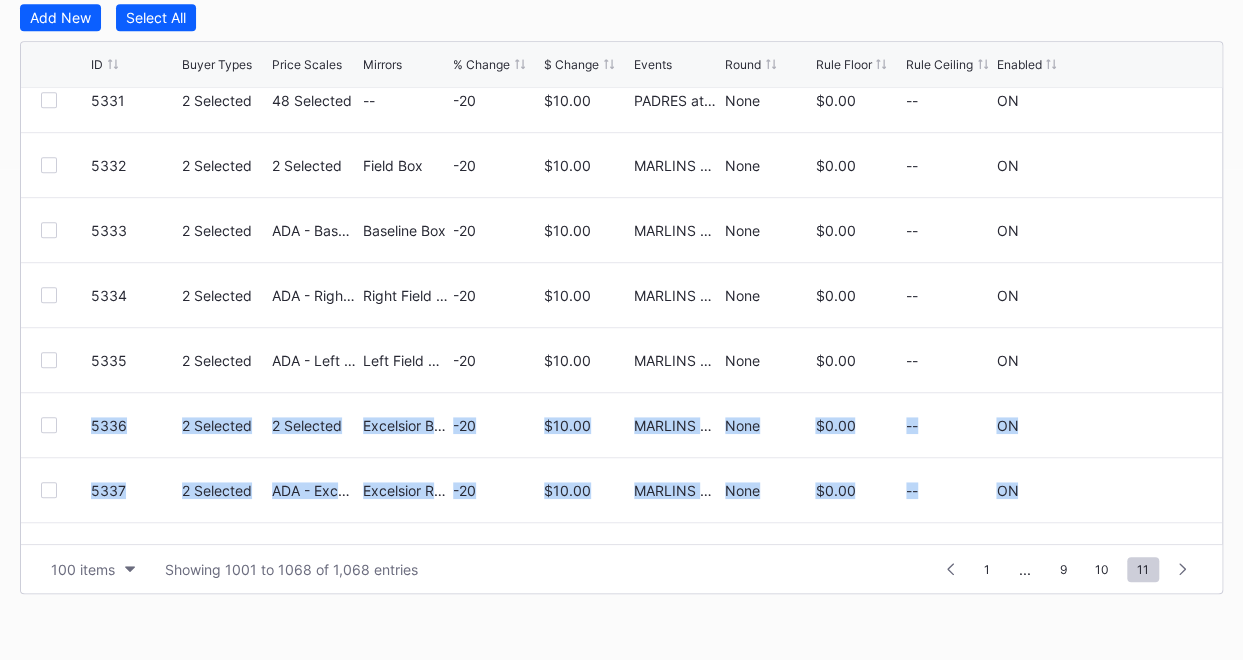 drag, startPoint x: 1210, startPoint y: 331, endPoint x: 1216, endPoint y: 473, distance: 142.12671 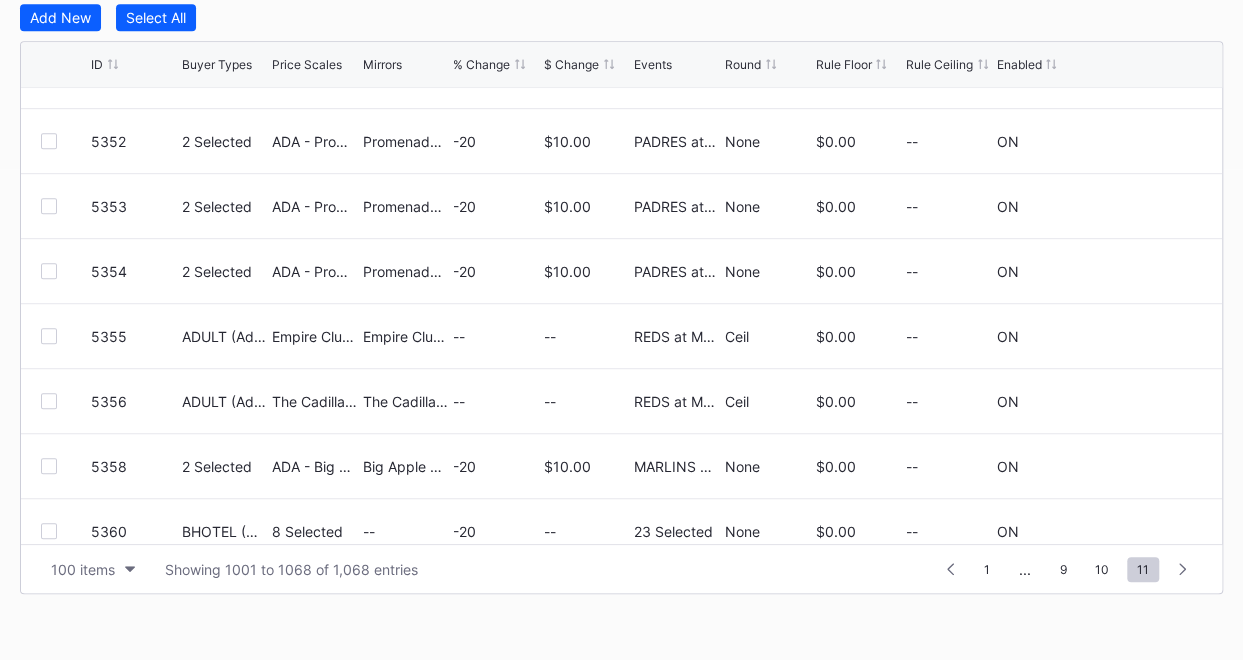 scroll, scrollTop: 3964, scrollLeft: 0, axis: vertical 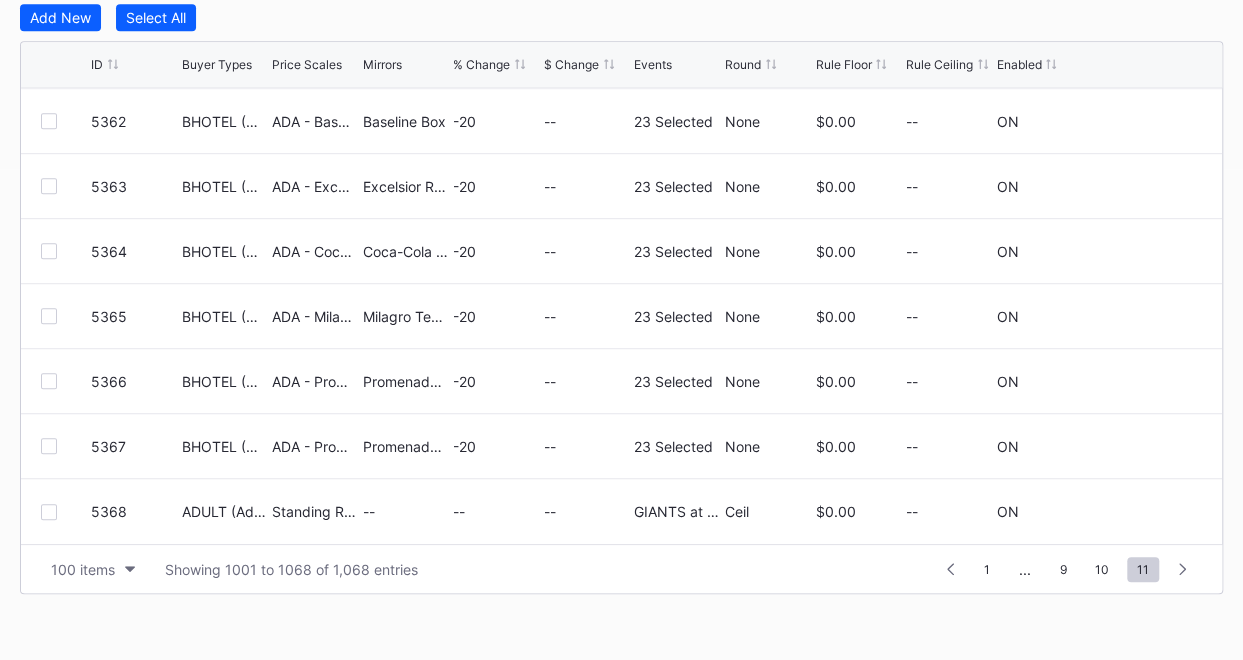 click on "Event Categories Floors & Ceilings Sections Pricing Rules Price Scales Buyer Types Auto Replenishment Manage Pricing Rules Show Disabled Buyer Type Price Scale Event Reset Add New Select All ID Buyer Types Price Scales Mirrors % Change $ Change Events Round Rule Floor Rule Ceiling Enabled 5294 BFANF (Fanatics Fest Offer) ADA - Promenade Infield ([SEATS]) Promenade Infield -20 -- 67 Selected None $0.00 -- ON 5295 BFANF (Fanatics Fest Offer) ADA - Promenade Reserved ([SEATS]) Promenade Reserved -20 -- 67 Selected None $0.00 -- ON 5296 9 Selected Standing Room Only ([SEATS]) -- -- -- RAYS at METS - Sun 6/15 Ceil $0.00 -- ON 5299 ADULT (Adult) The Cadillac Club SRO ([SEATS]) The Cadillac Club Silver -- --BRAVES at METS - Thu 6/26 Ceil $0.00 -- ON 5300 ADULT (Adult) Empire Club Standing Room ([SEATS]) Empire Club Silver -- --BRAVES at METS - Thu 6/26 Ceil $0.00 -- ON 5302 ADULT (Adult) Standing Room Only ([SEATS]) Promenade Outfield -- -$5.00 YANKEES at METS - Sat 7/5 Ceil $0.00 -- ON 5303 GSPIT7 (WWE-themed Mr. Met BH Offer) 6 Selected -- -- $20.00 ANGELS at METS - Mon 7/21 None $0.00 -- ON 5304 GSPIT7 (WWE-themed Mr. Met BH Offer) 2 Selected Field Box -- $20.00 ANGELS at METS - Mon 7/21 None $0.00 -- ON 5305 GSPIT7 (WWE-themed Mr. Met BH Offer) ADA - Coca-Cola Corner ([SEATS]) Coca-Cola Corner -- $20.00 None $0.00" at bounding box center (621, 231) 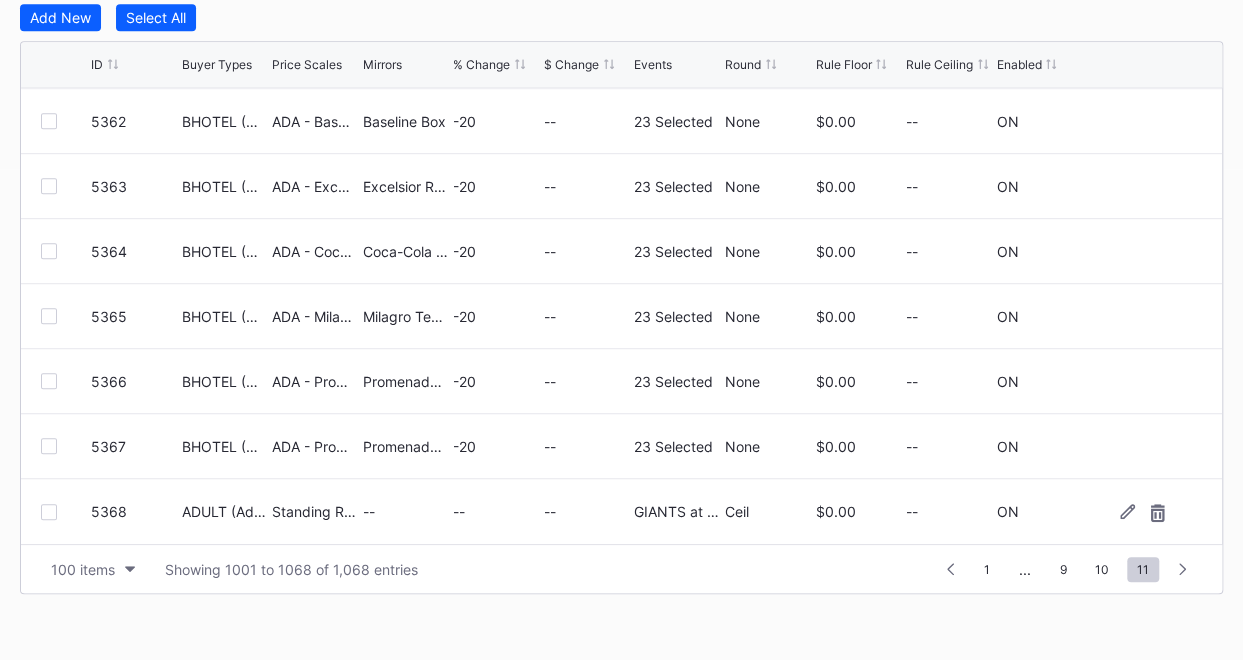 click at bounding box center (66, 512) 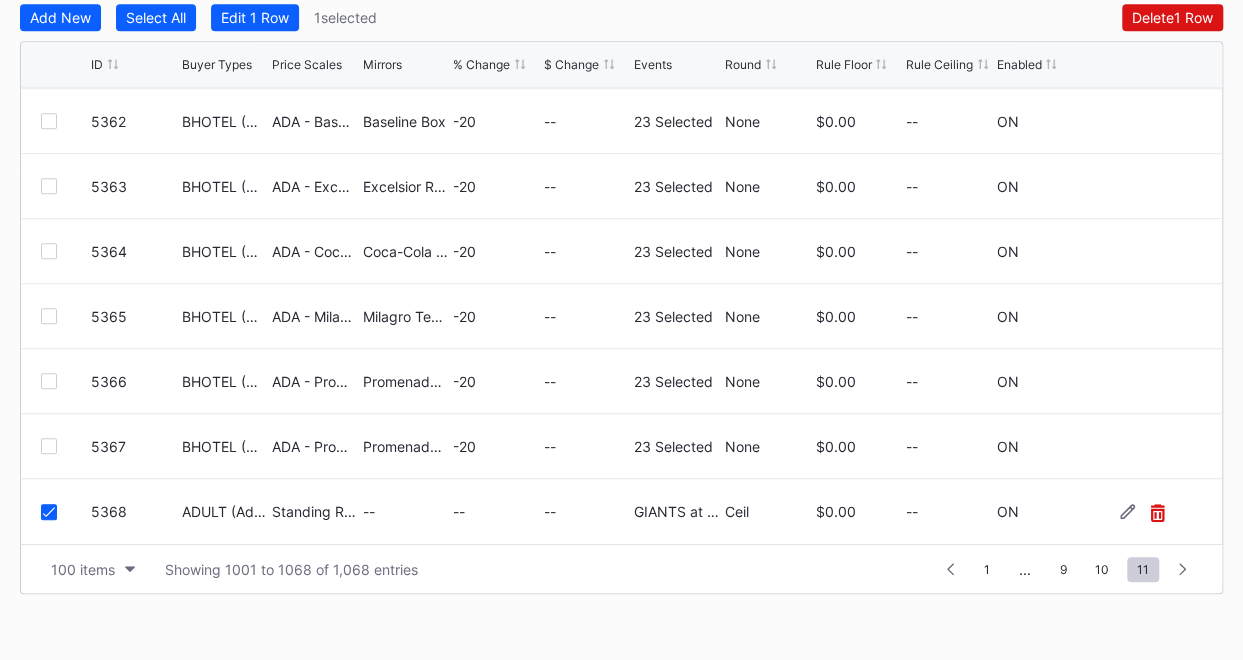 click 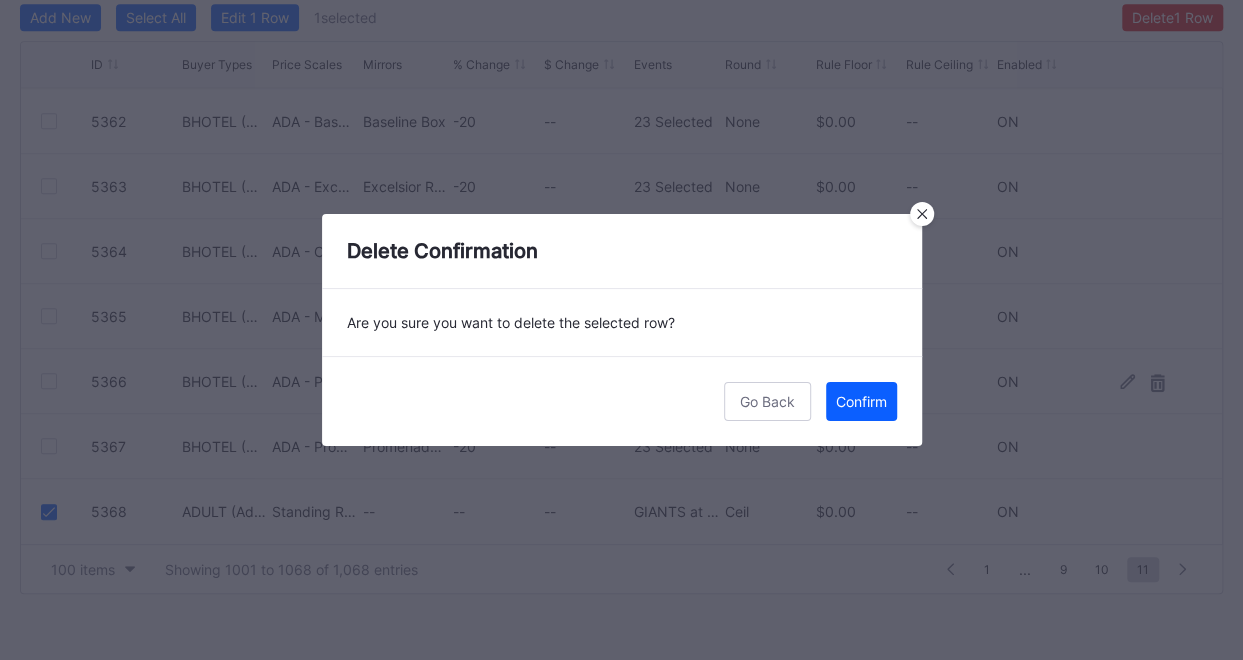 click on "Confirm" at bounding box center (861, 401) 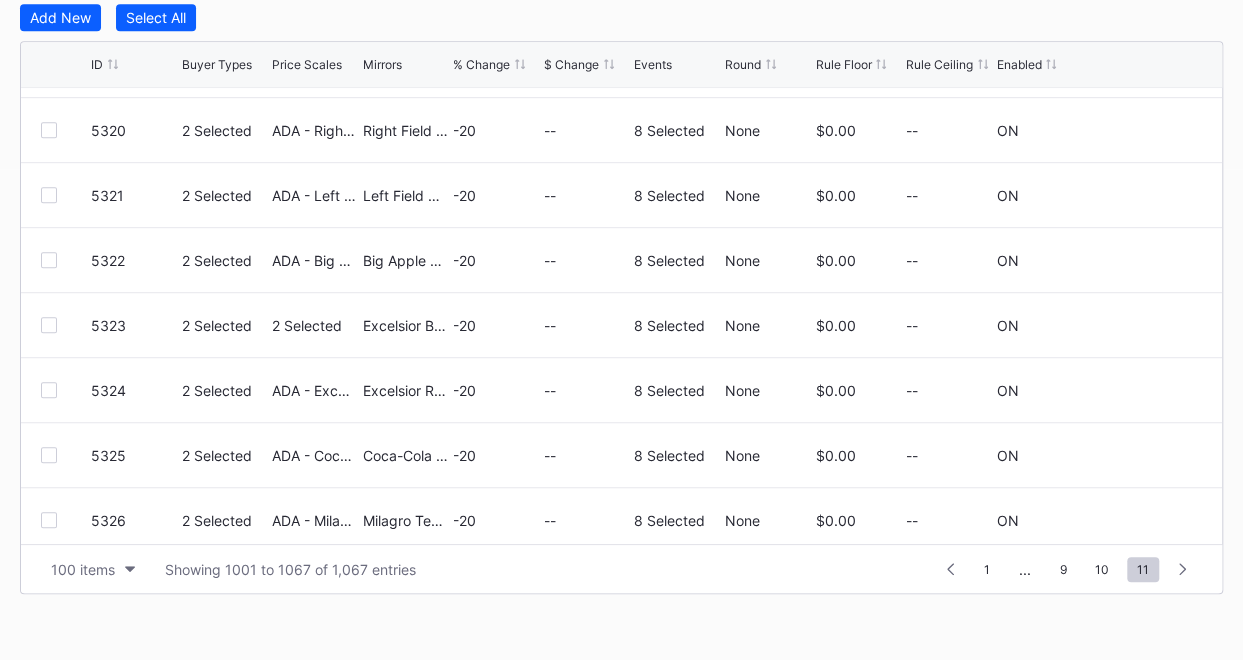 scroll, scrollTop: 1200, scrollLeft: 0, axis: vertical 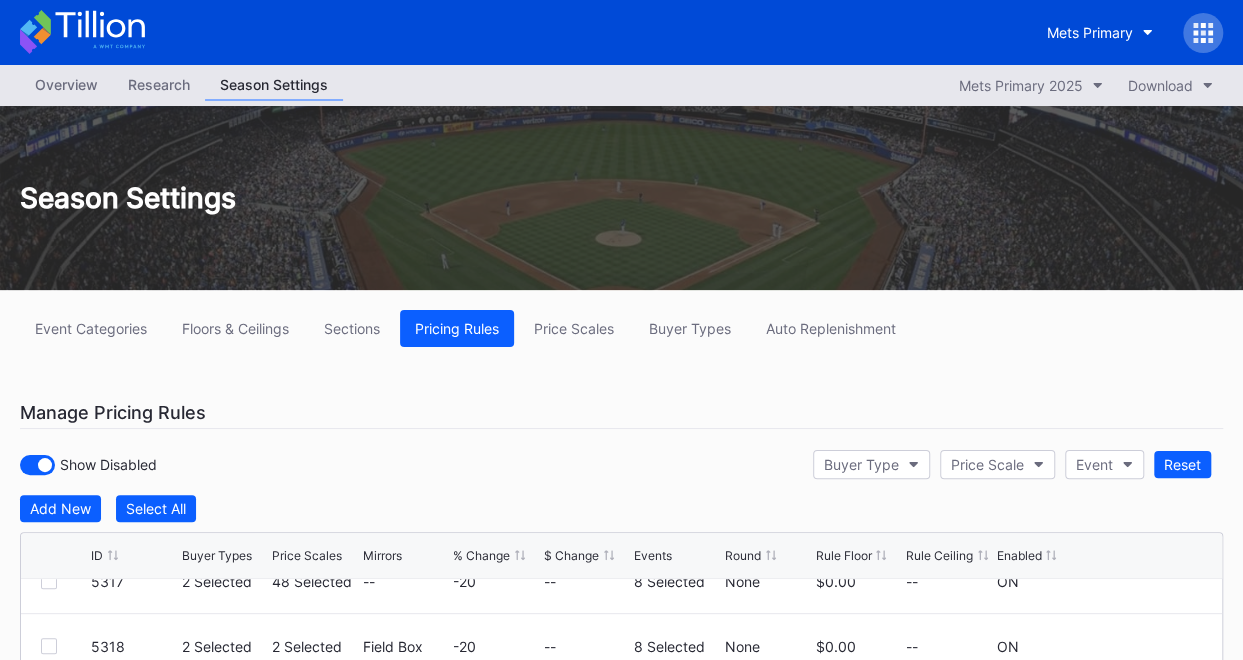 click 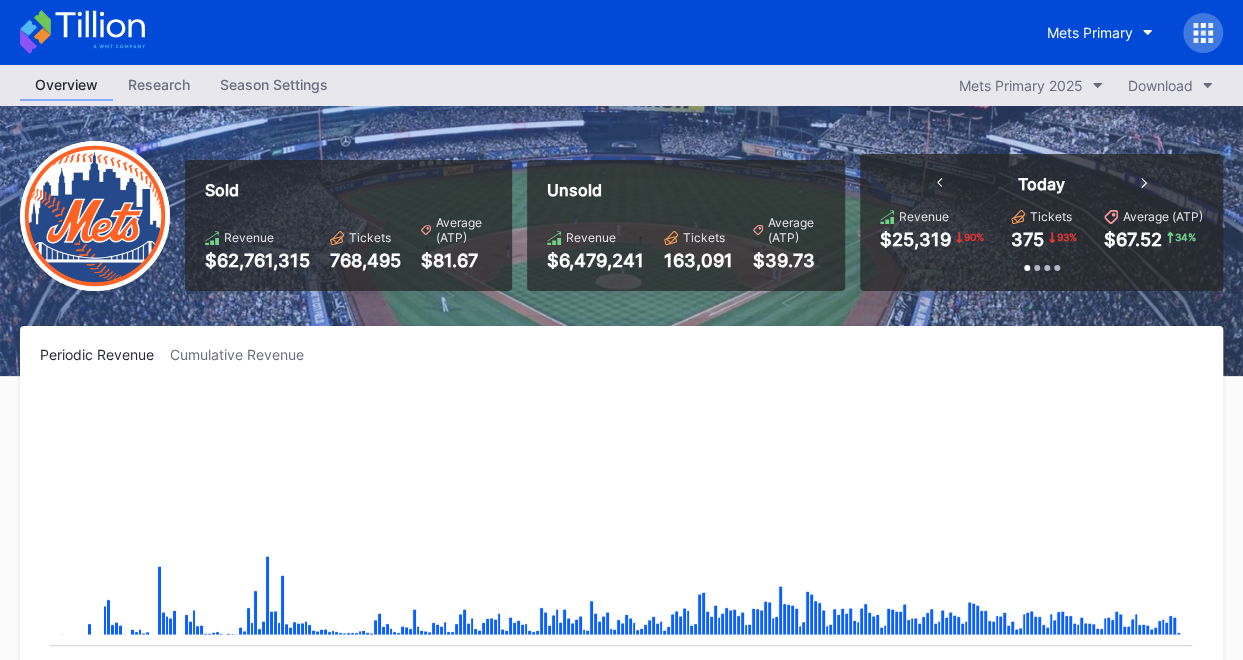 scroll, scrollTop: 3510, scrollLeft: 0, axis: vertical 